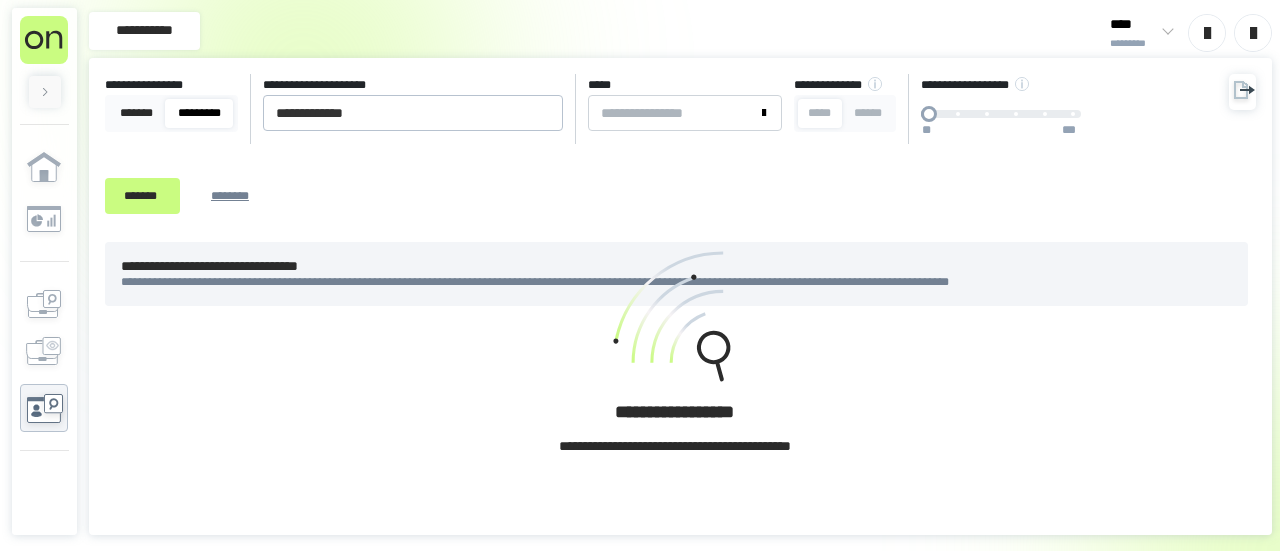 scroll, scrollTop: 0, scrollLeft: 0, axis: both 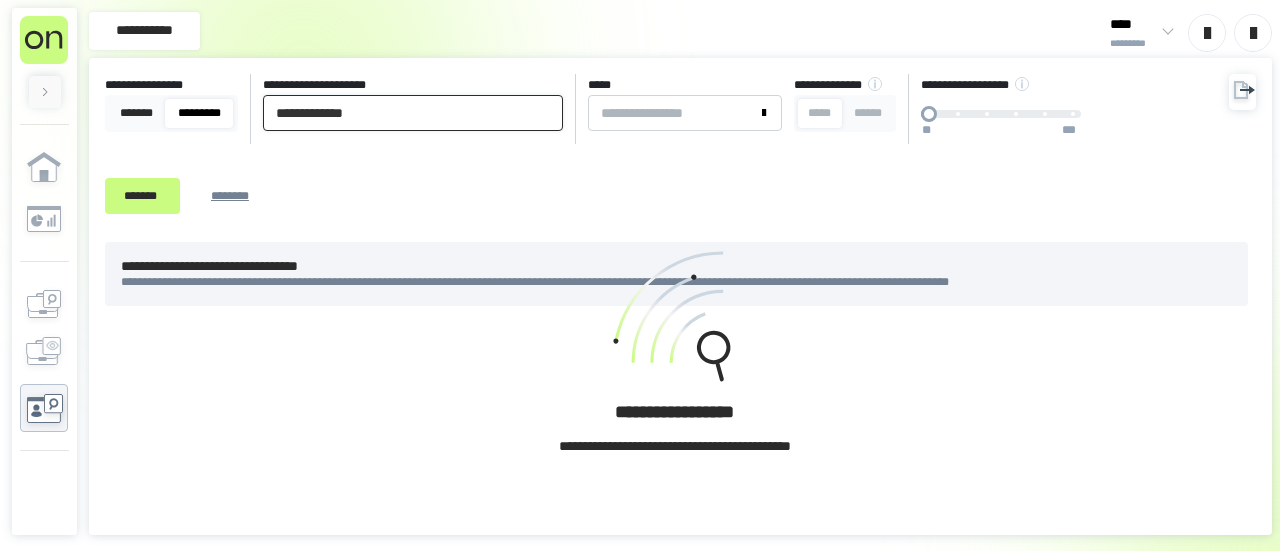 drag, startPoint x: 368, startPoint y: 120, endPoint x: 156, endPoint y: 141, distance: 213.03755 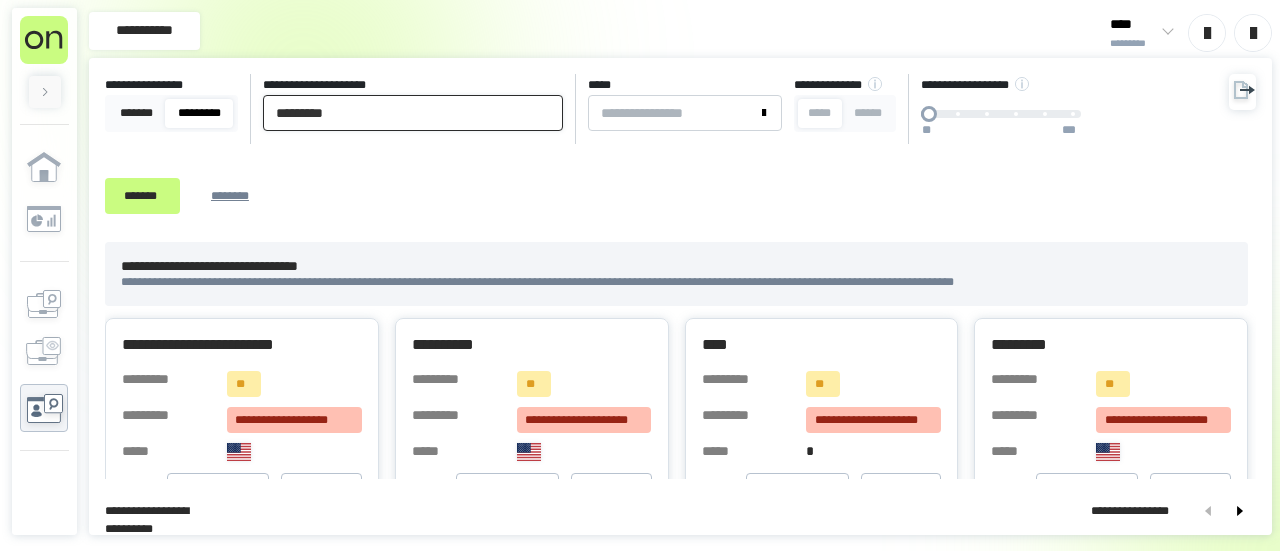 click on "*********" at bounding box center (413, 113) 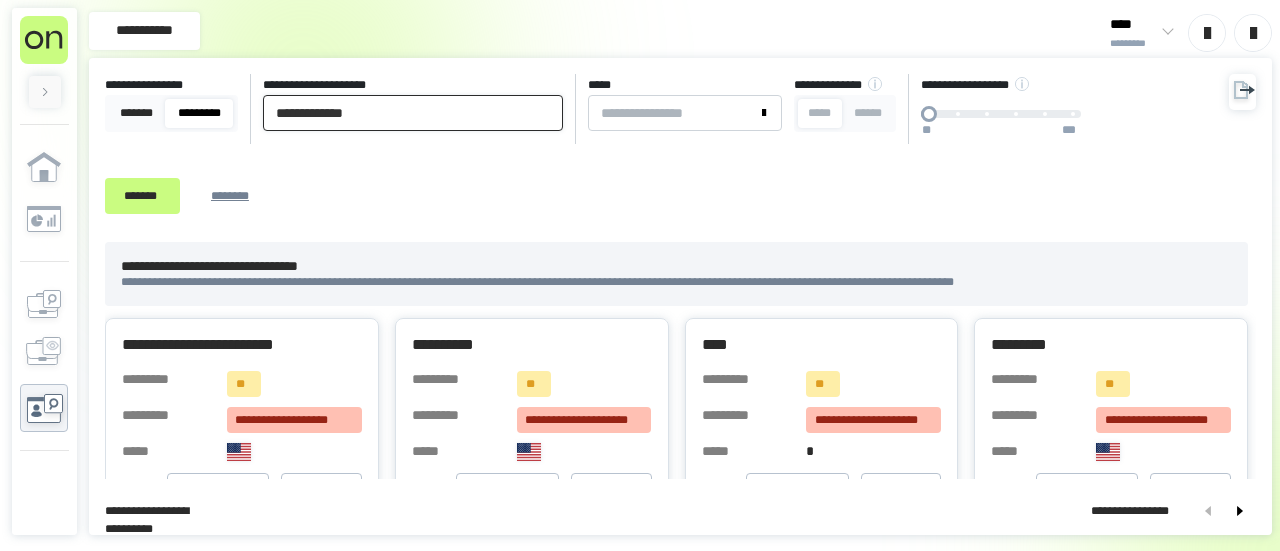 type on "**********" 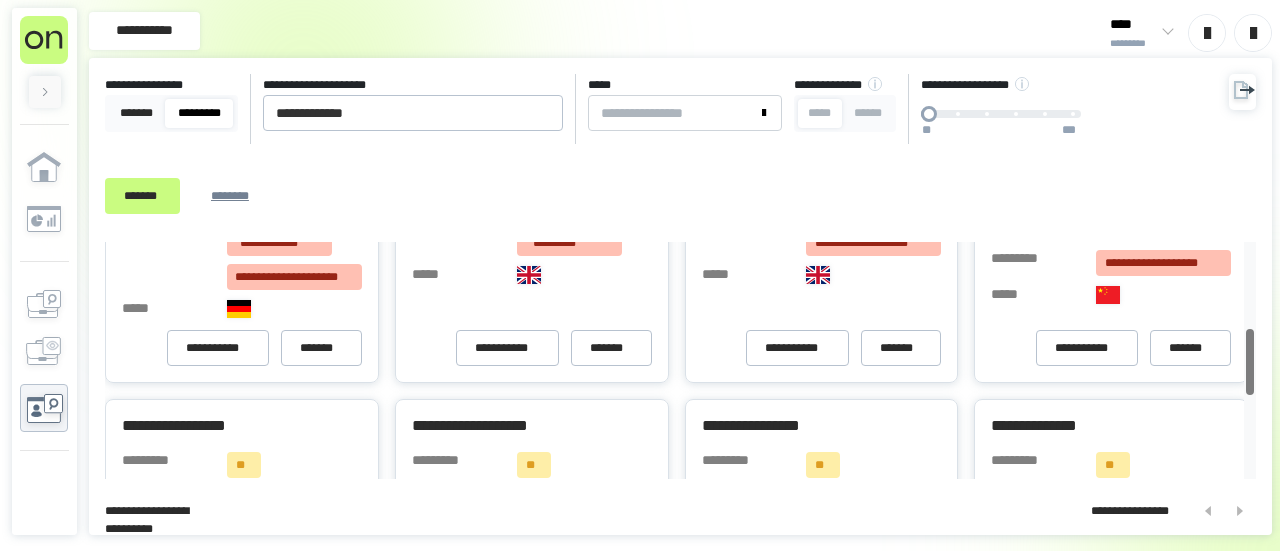 scroll, scrollTop: 0, scrollLeft: 0, axis: both 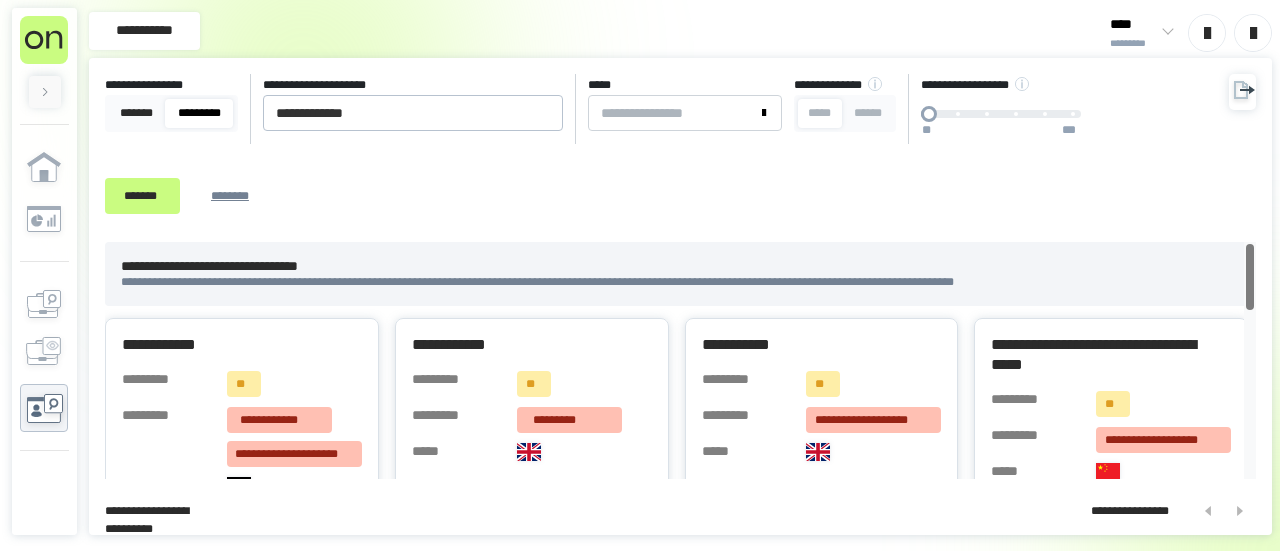 drag, startPoint x: 1248, startPoint y: 268, endPoint x: 1263, endPoint y: 199, distance: 70.61161 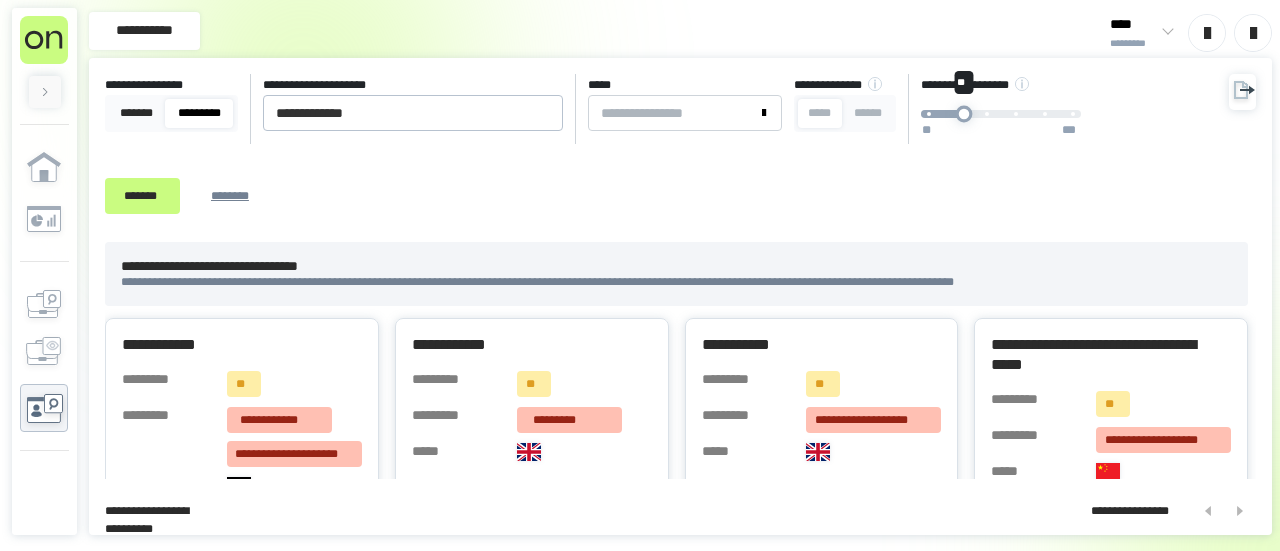 click on "** ** ***" at bounding box center (1001, 114) 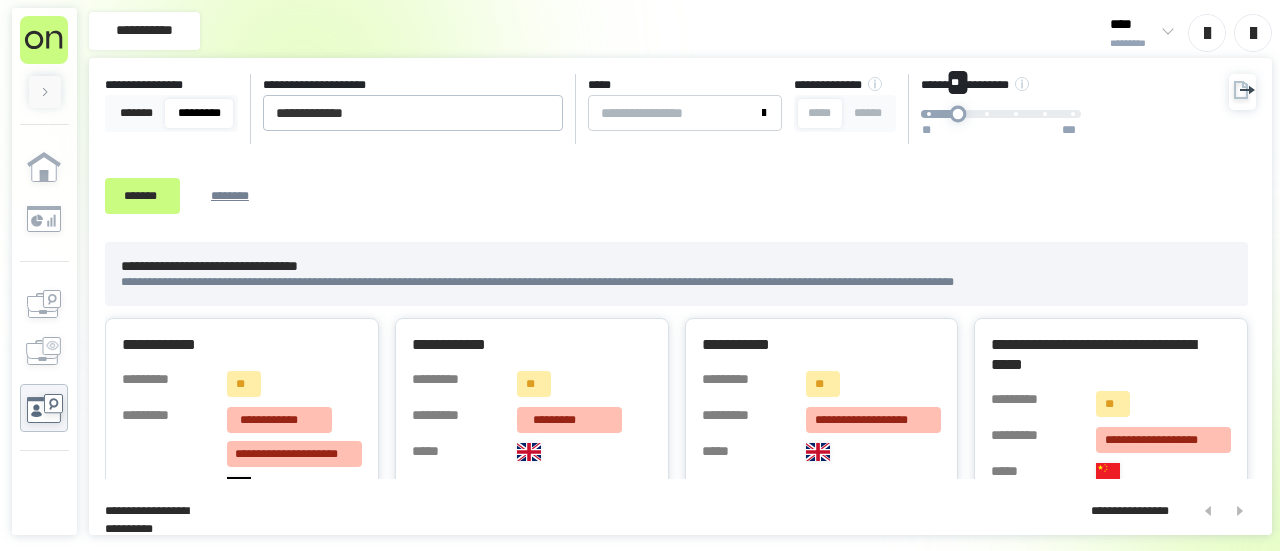 click on "**" at bounding box center (958, 114) 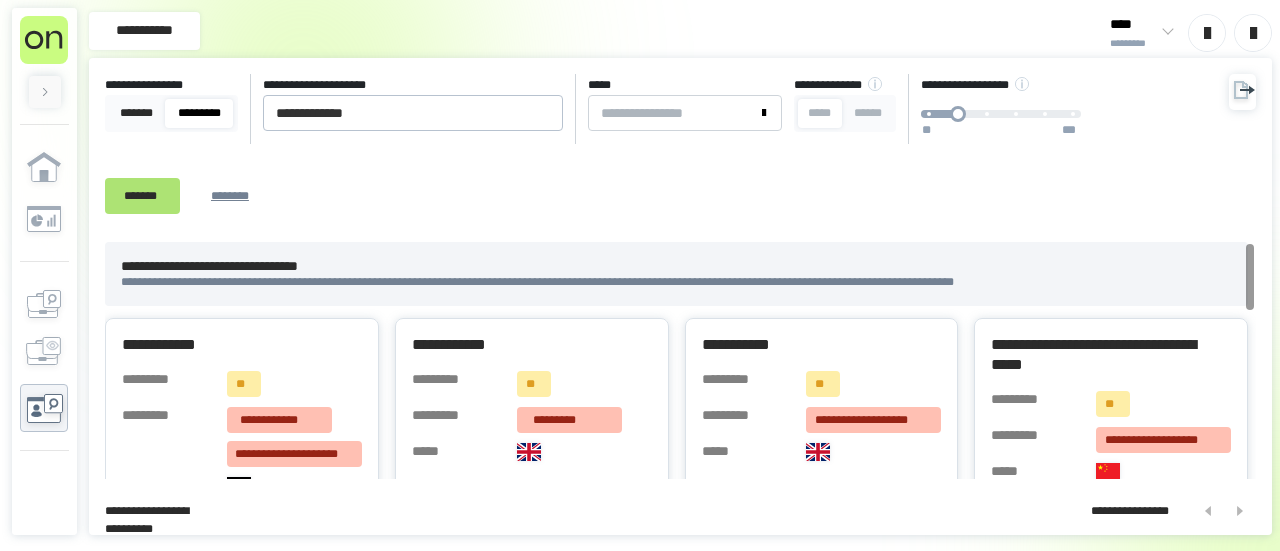 click on "*******" at bounding box center (142, 196) 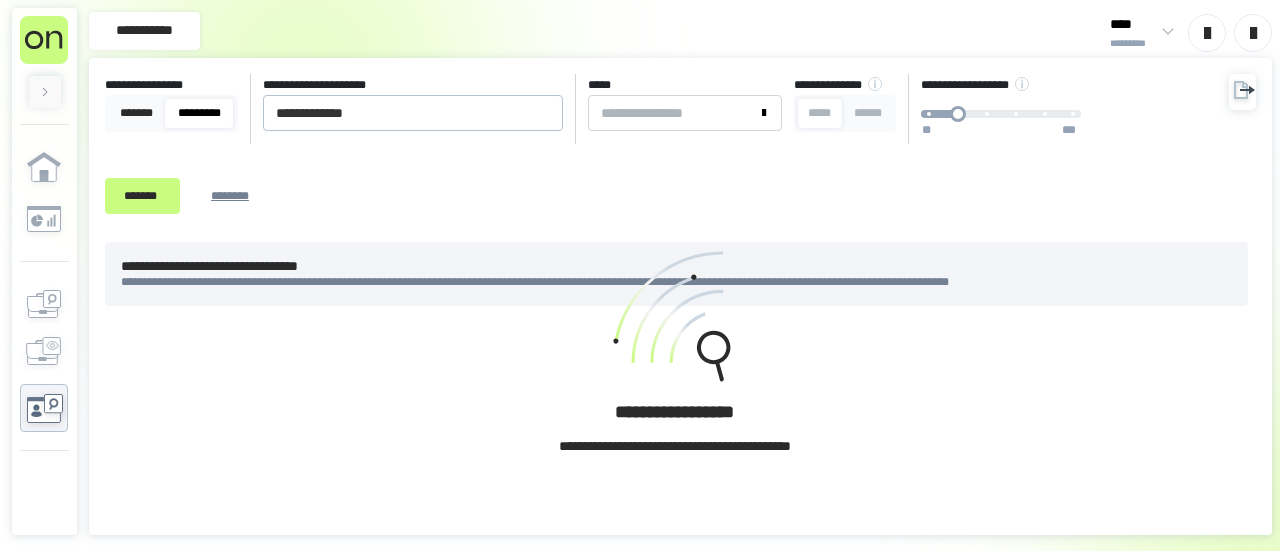 type 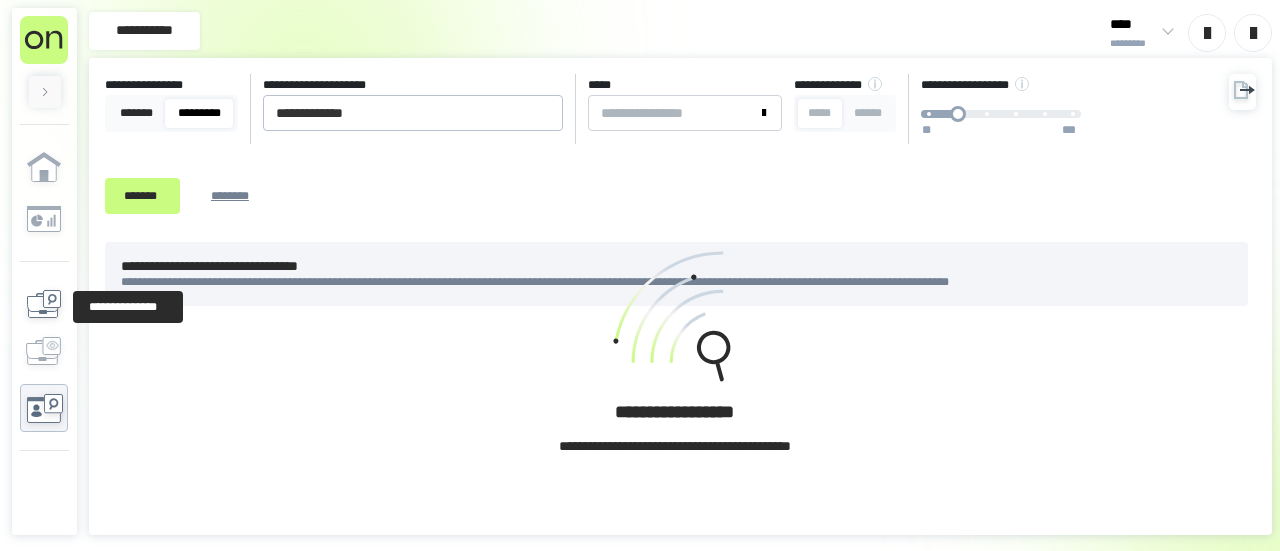 click 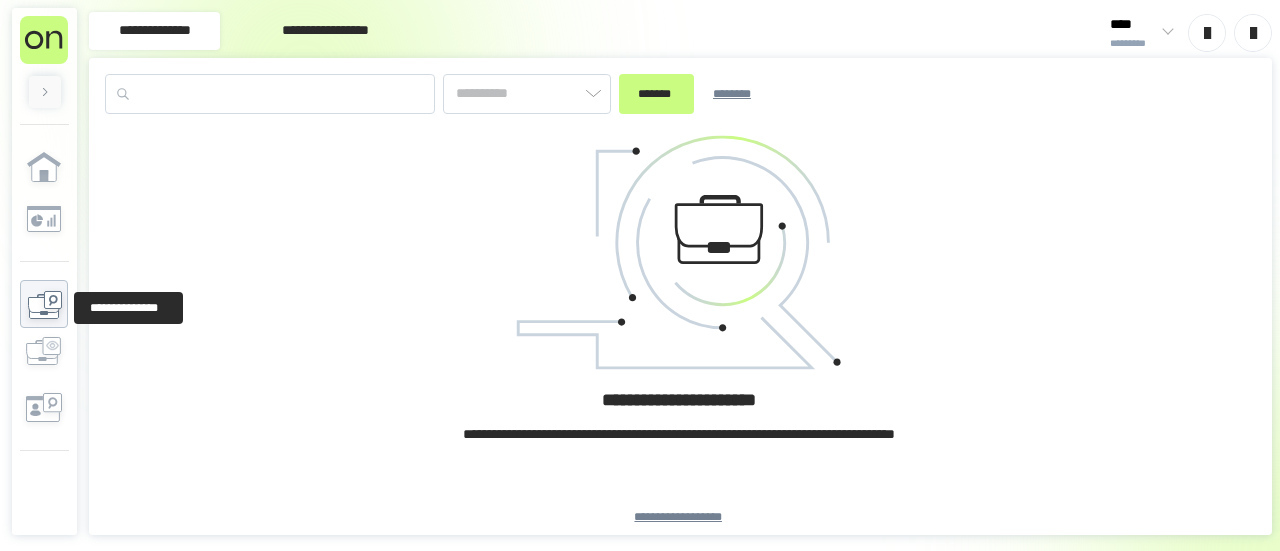 type on "*******" 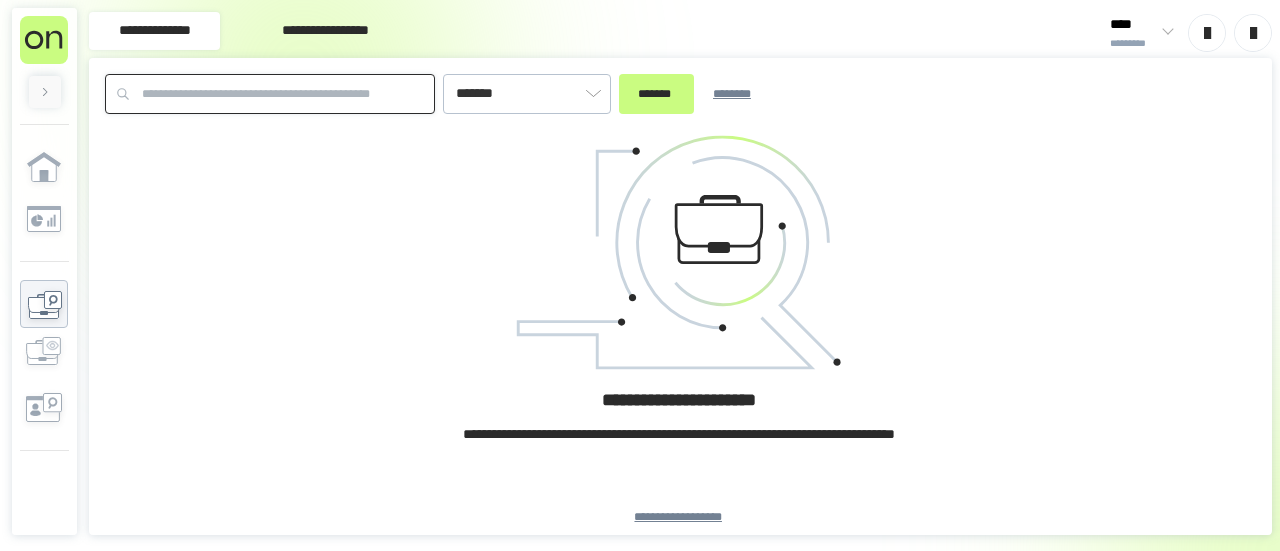 click at bounding box center (270, 94) 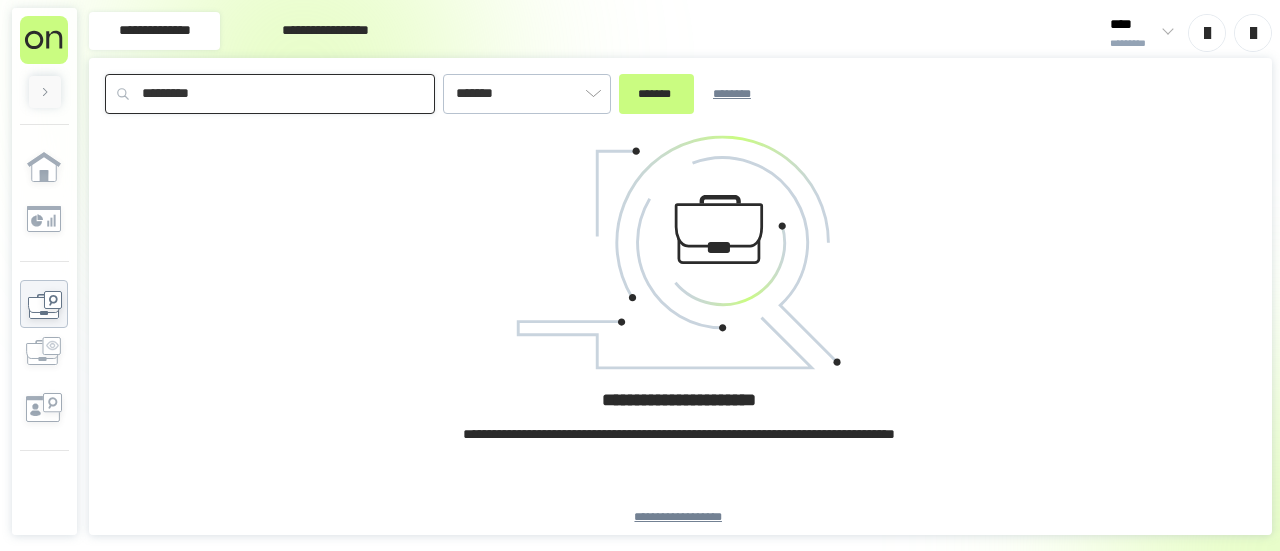 type on "*********" 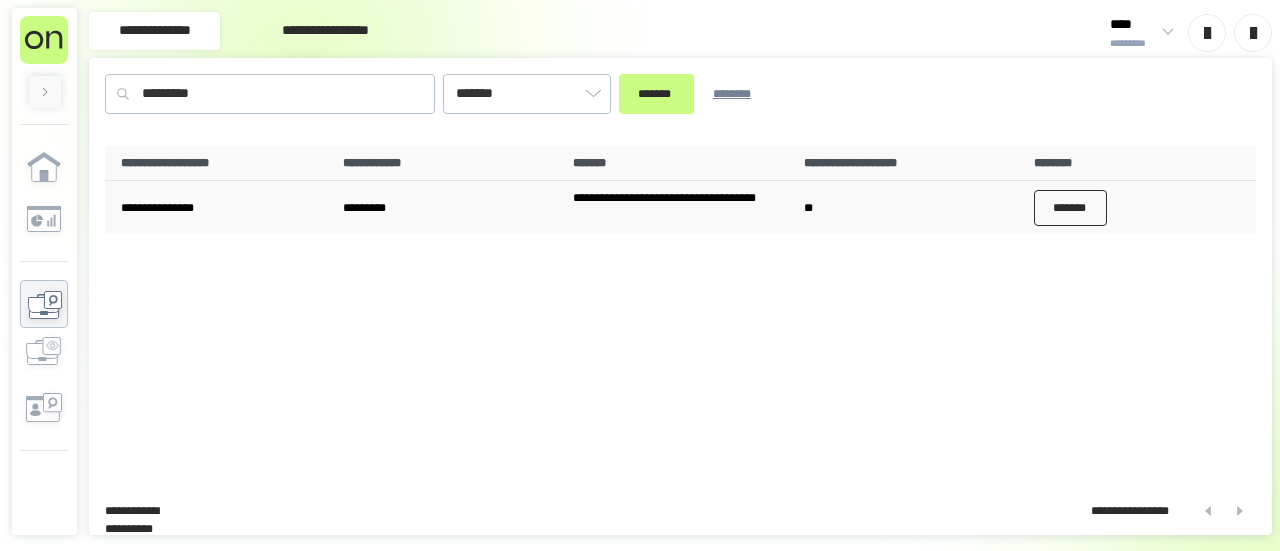 click on "*******" at bounding box center (1071, 208) 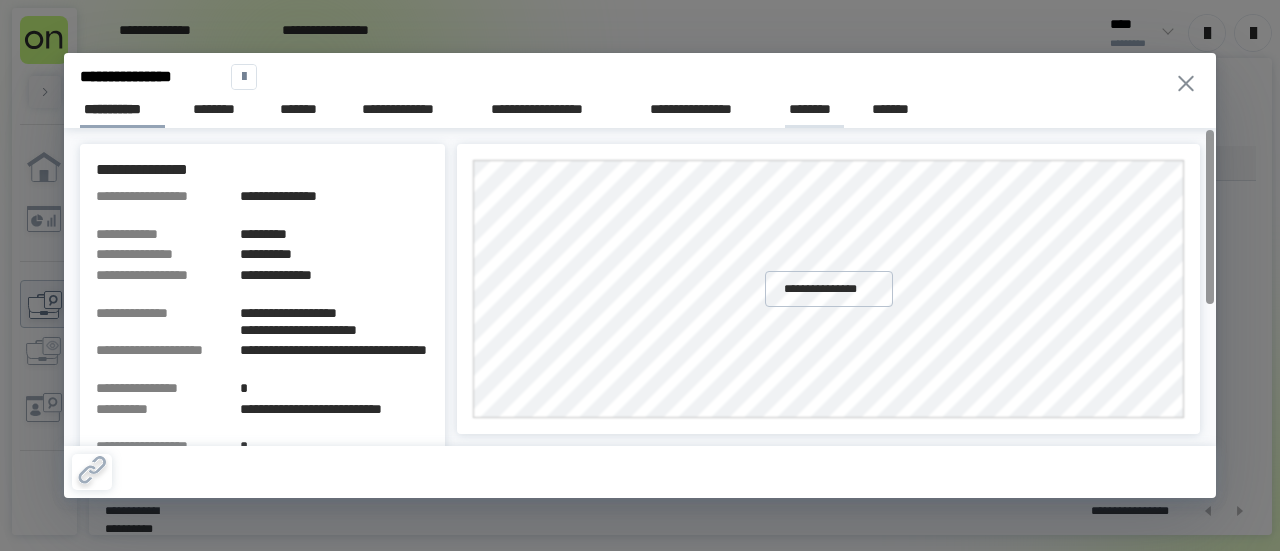 click on "********" at bounding box center [815, 109] 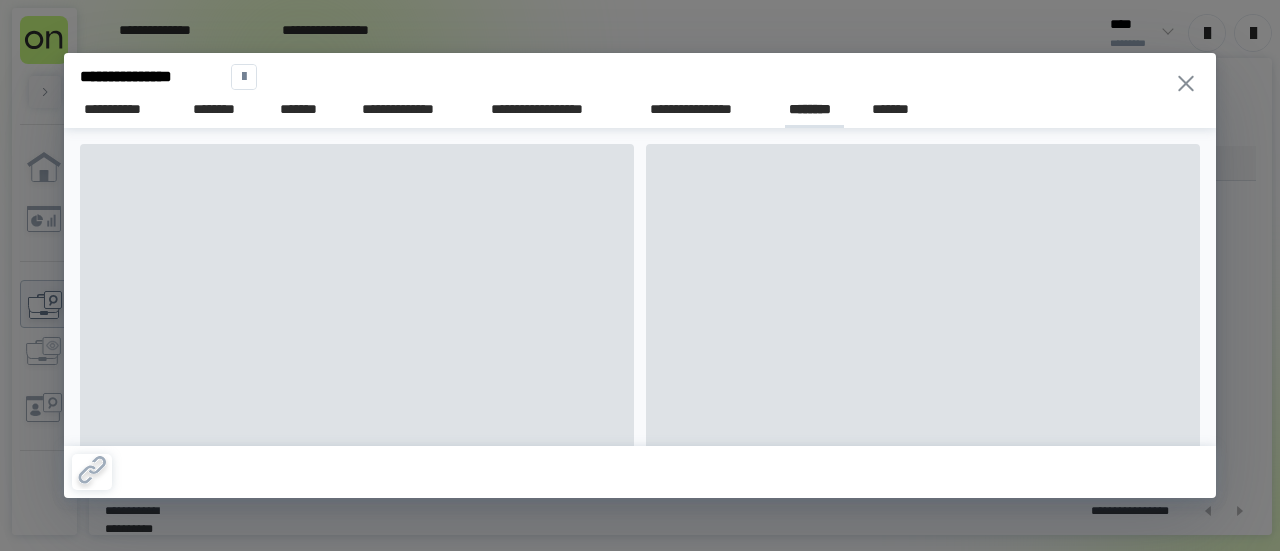 scroll, scrollTop: 0, scrollLeft: 116, axis: horizontal 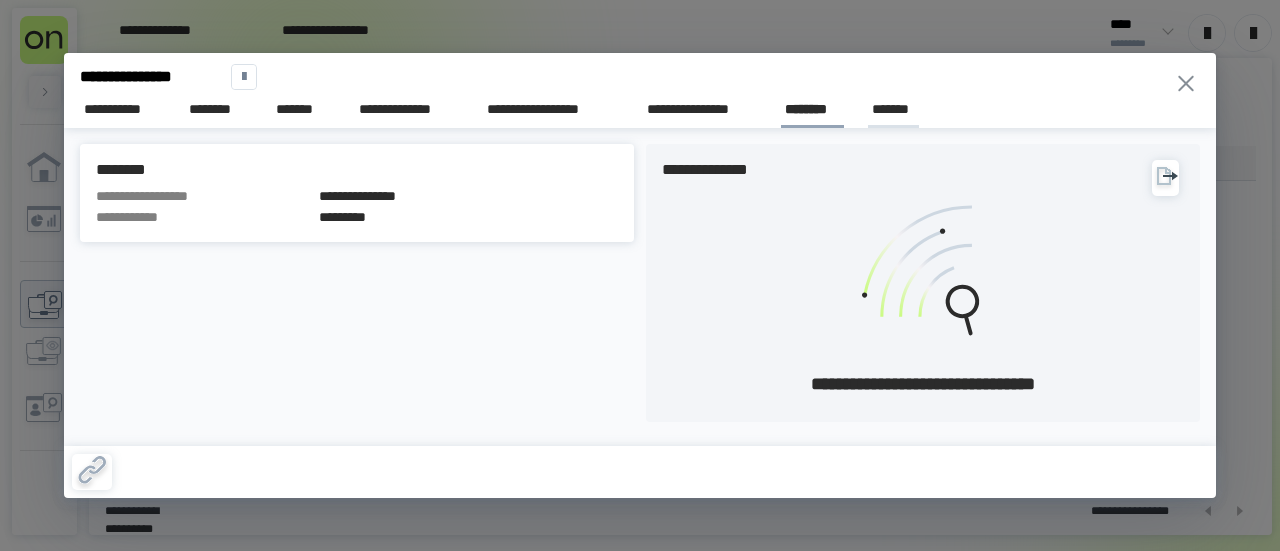 click on "*******" at bounding box center (893, 109) 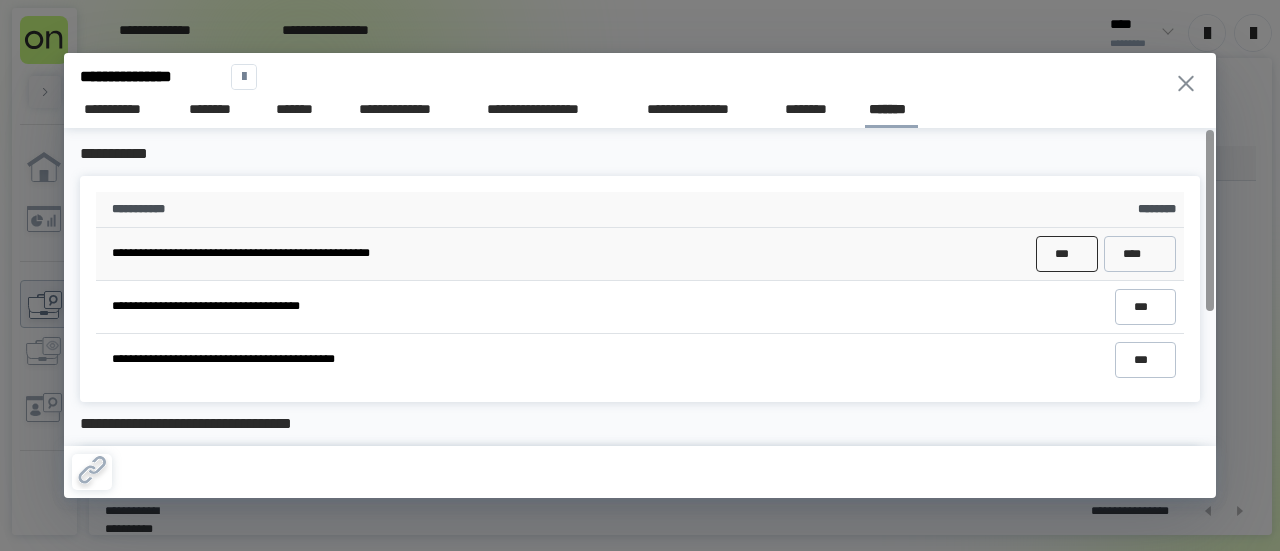 click on "***" at bounding box center [1066, 253] 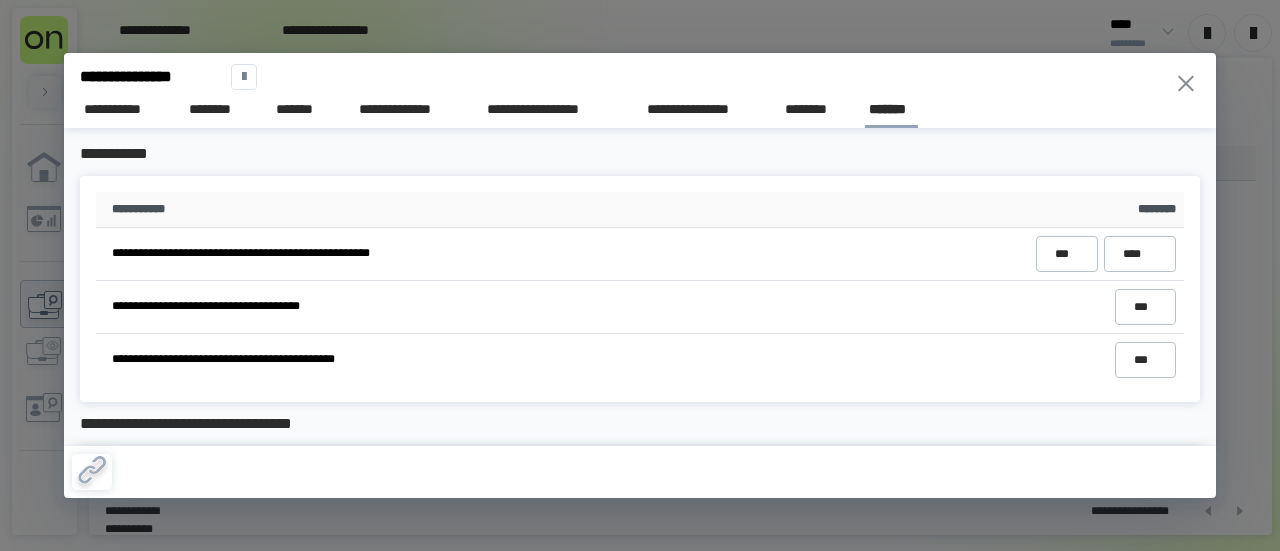 click 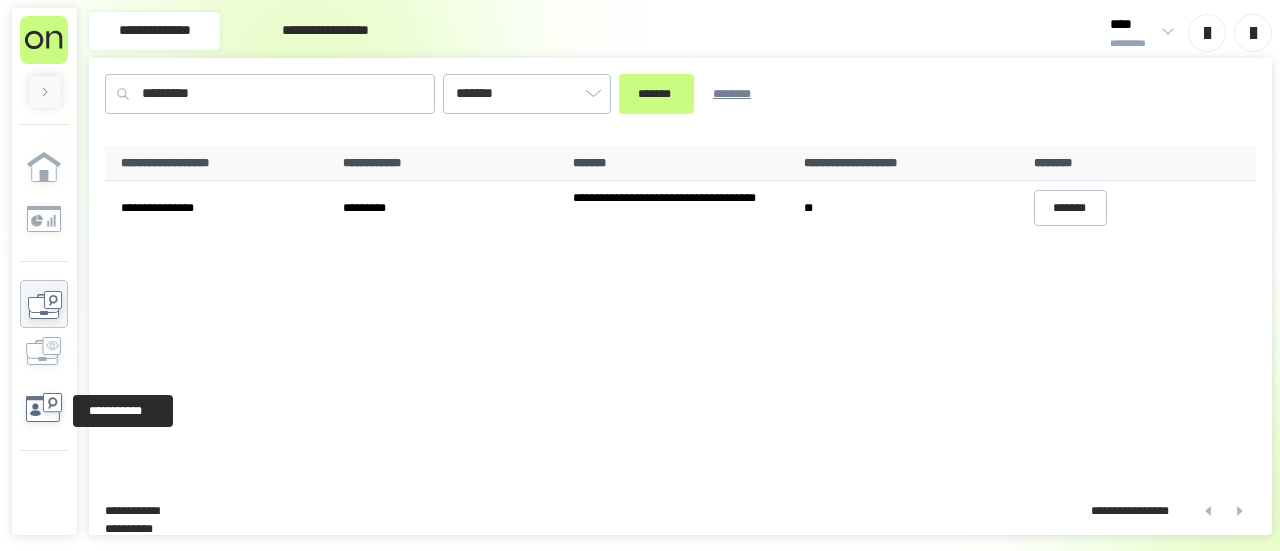 click 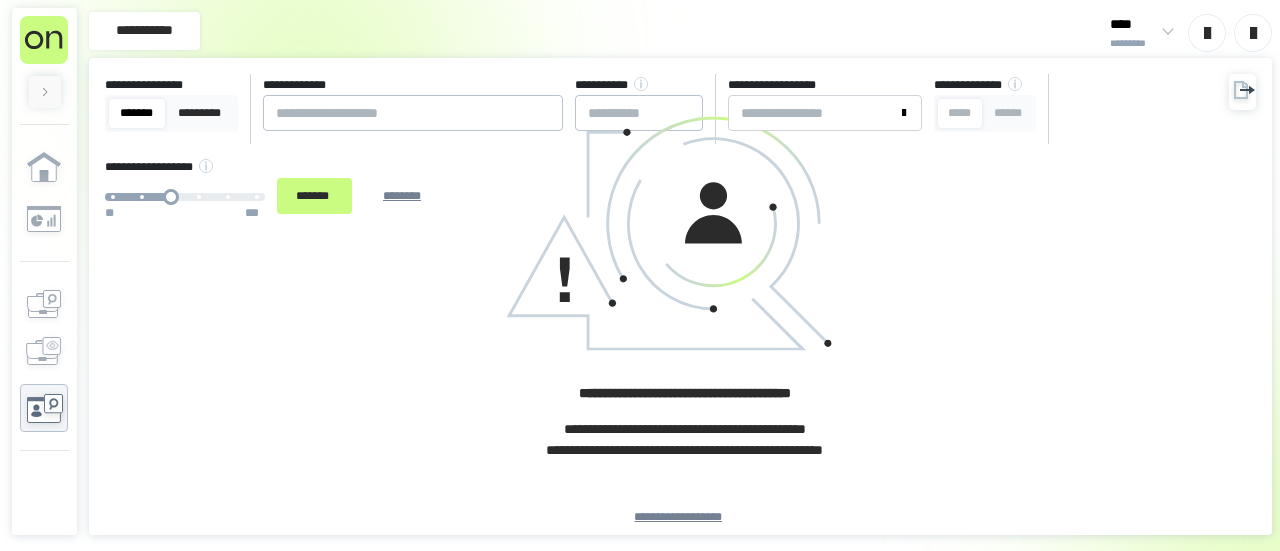 click on "*******" at bounding box center (137, 113) 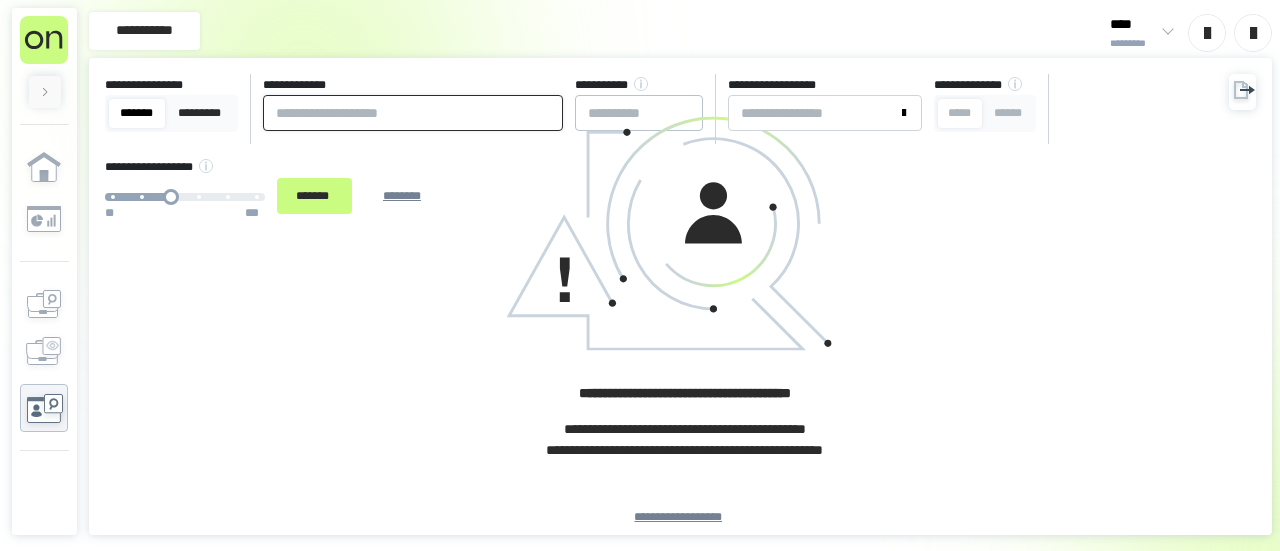 click at bounding box center [413, 113] 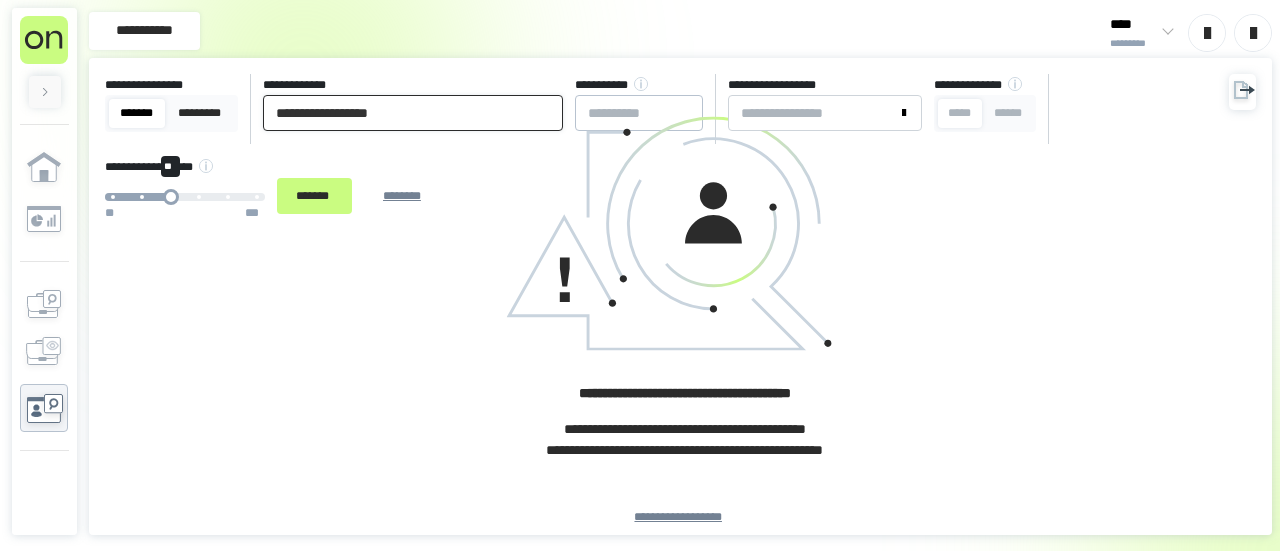 type on "**********" 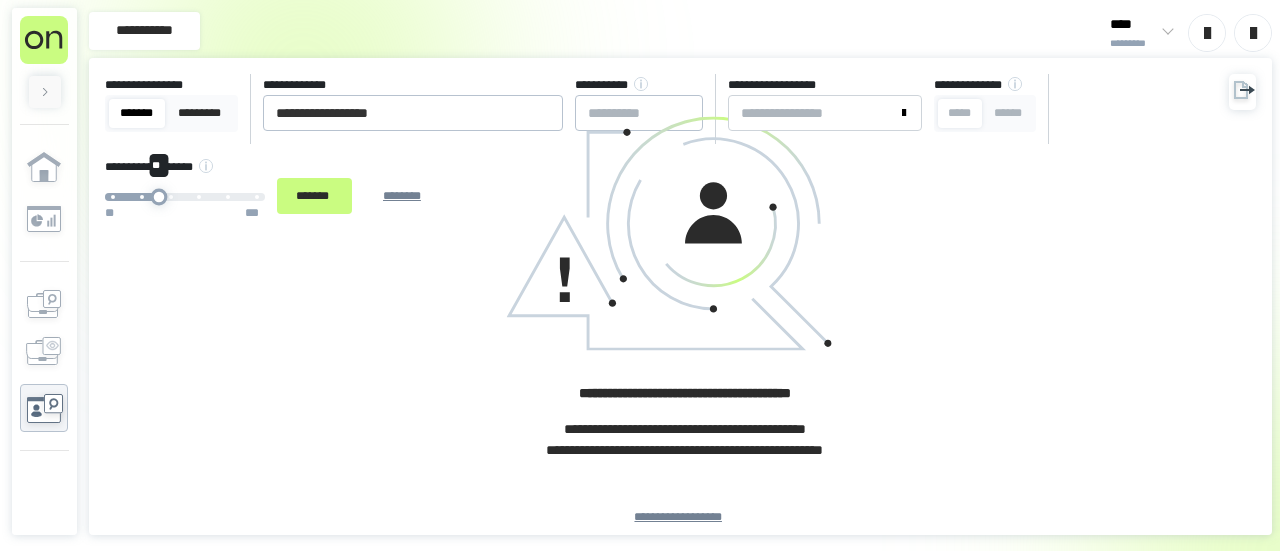 drag, startPoint x: 158, startPoint y: 199, endPoint x: 80, endPoint y: 199, distance: 78 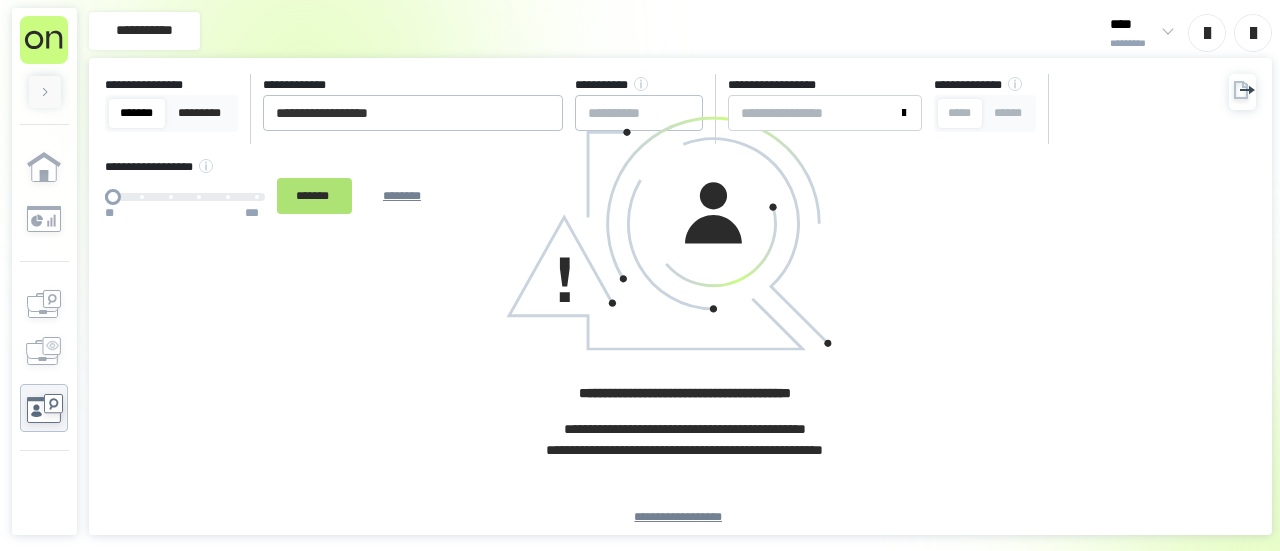 click on "*******" at bounding box center [314, 195] 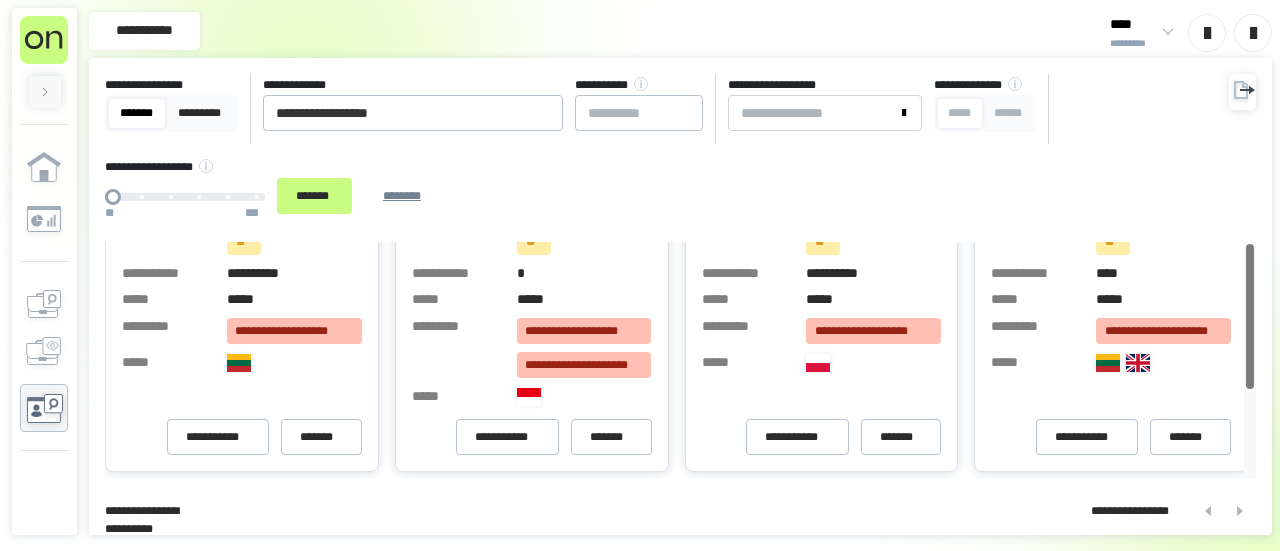 scroll, scrollTop: 0, scrollLeft: 0, axis: both 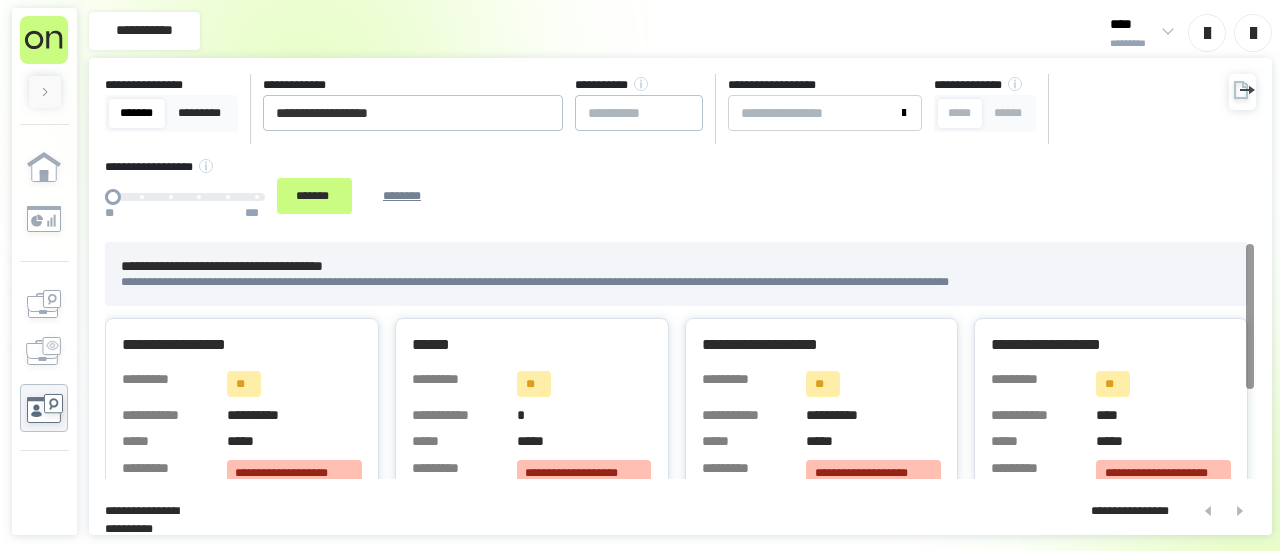 drag, startPoint x: 1250, startPoint y: 283, endPoint x: 1252, endPoint y: 185, distance: 98.02041 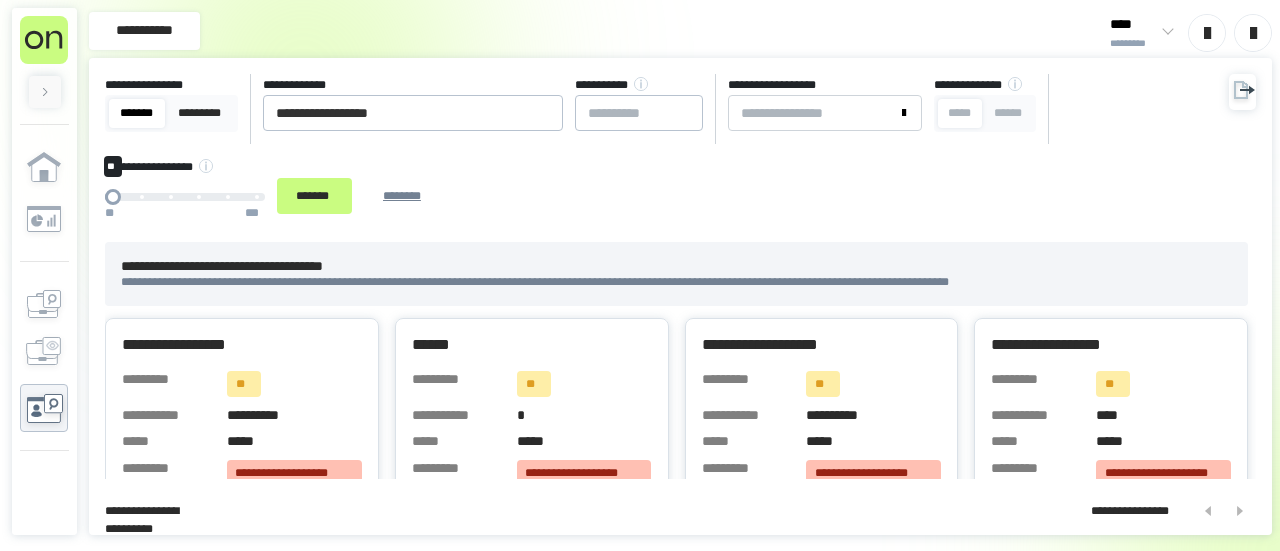 click on "** ** ***" at bounding box center [185, 197] 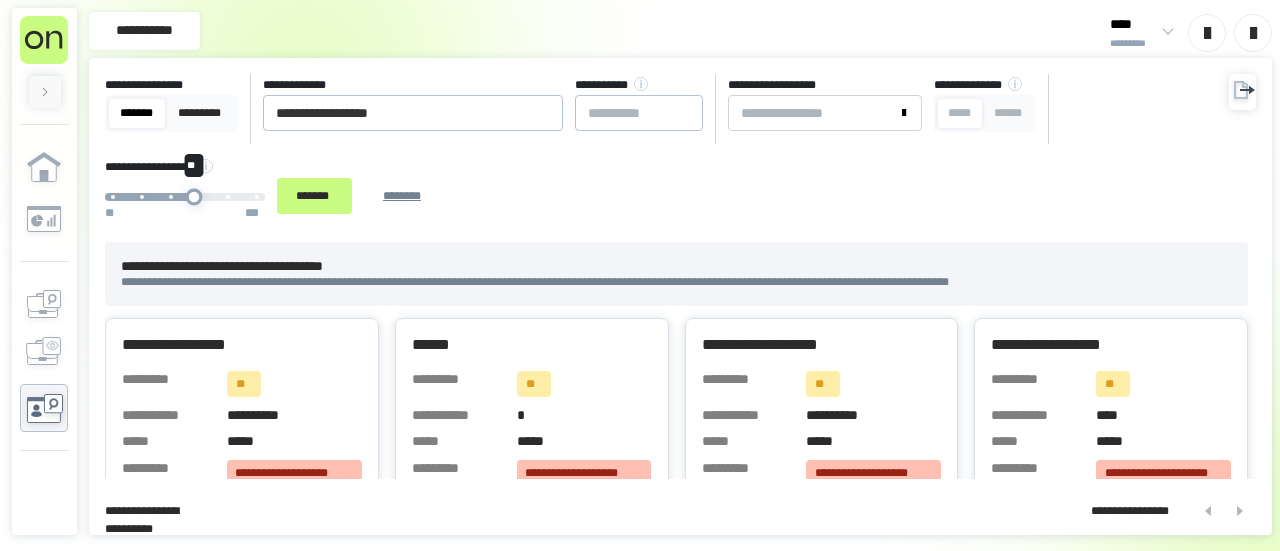 drag, startPoint x: 160, startPoint y: 195, endPoint x: 196, endPoint y: 201, distance: 36.496574 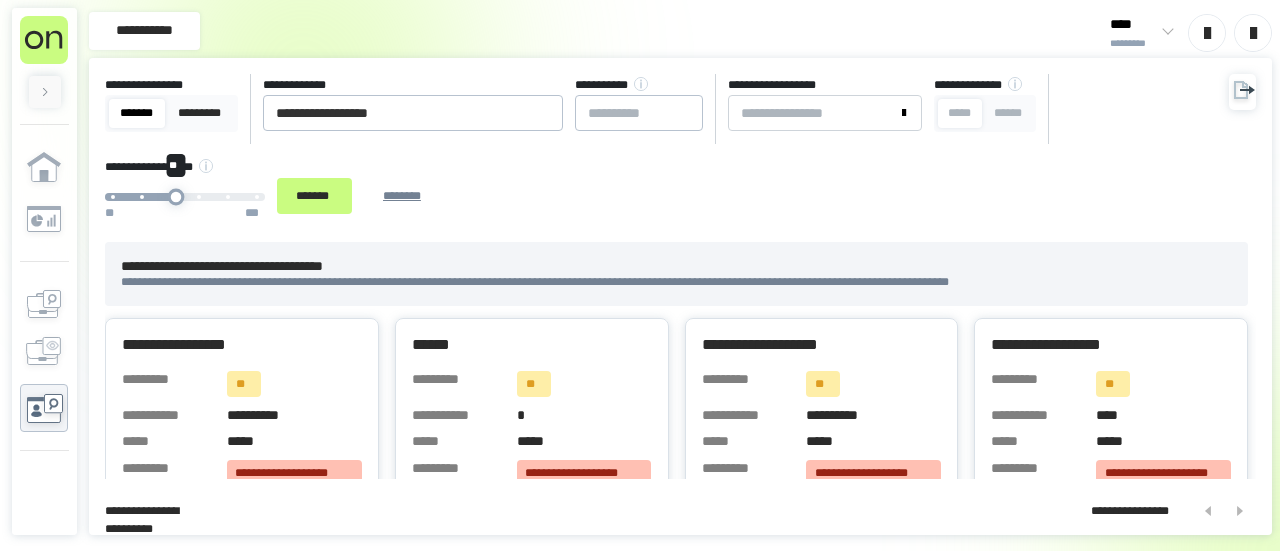 drag, startPoint x: 196, startPoint y: 201, endPoint x: 174, endPoint y: 199, distance: 22.090721 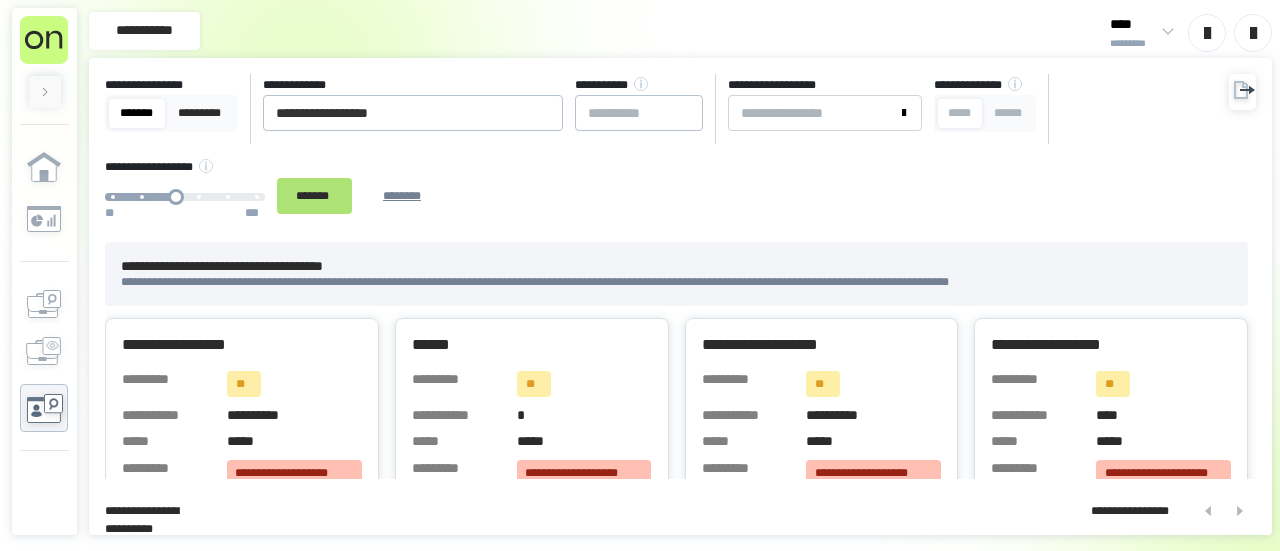 click on "*******" at bounding box center (314, 196) 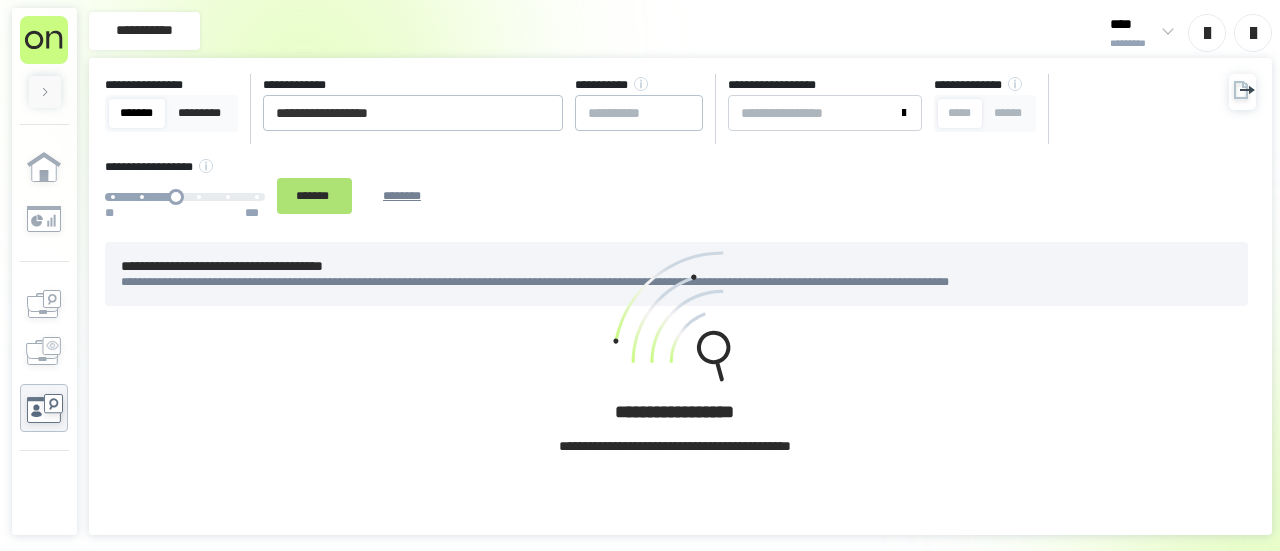 type 